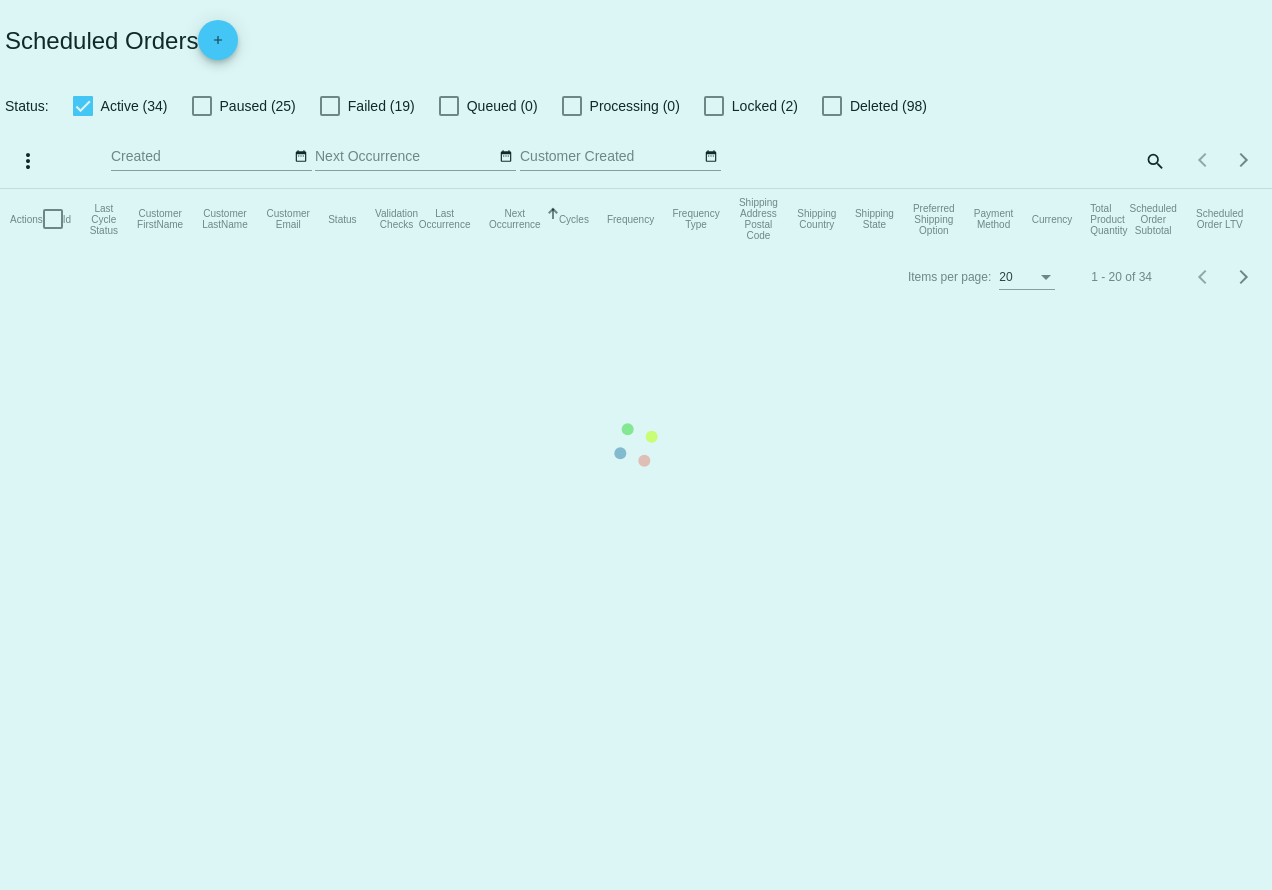 scroll, scrollTop: 0, scrollLeft: 0, axis: both 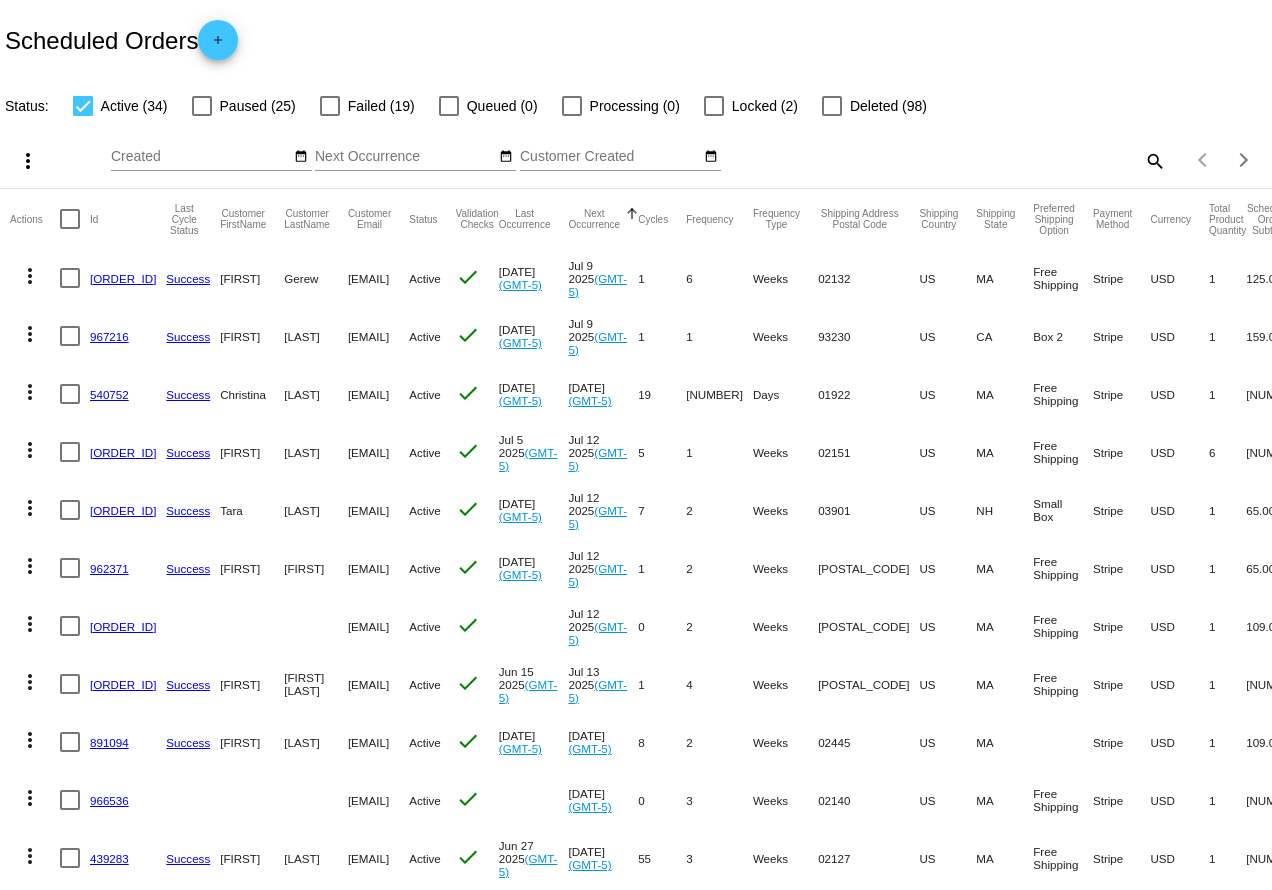click on "[ORDER_ID]" at bounding box center (123, 278) 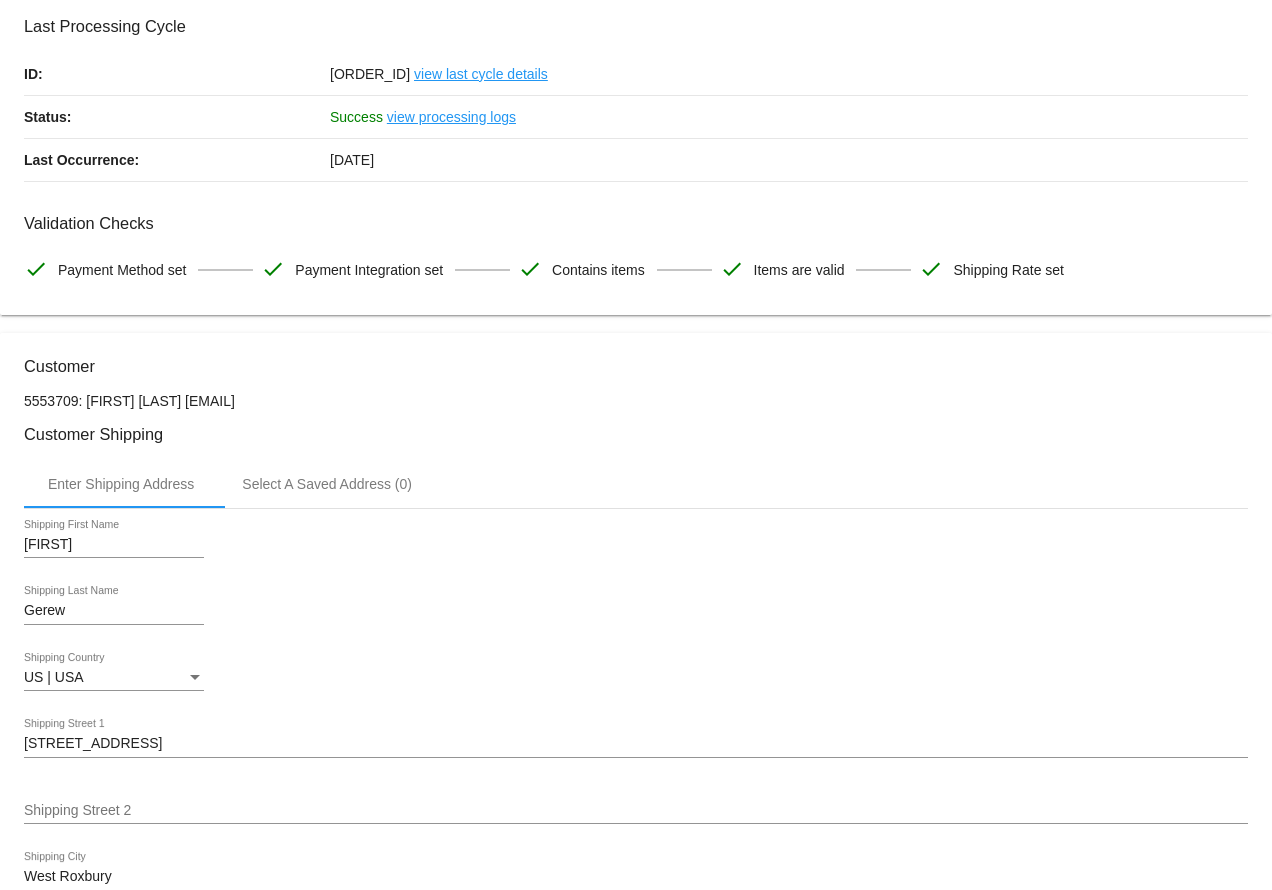 scroll, scrollTop: 0, scrollLeft: 0, axis: both 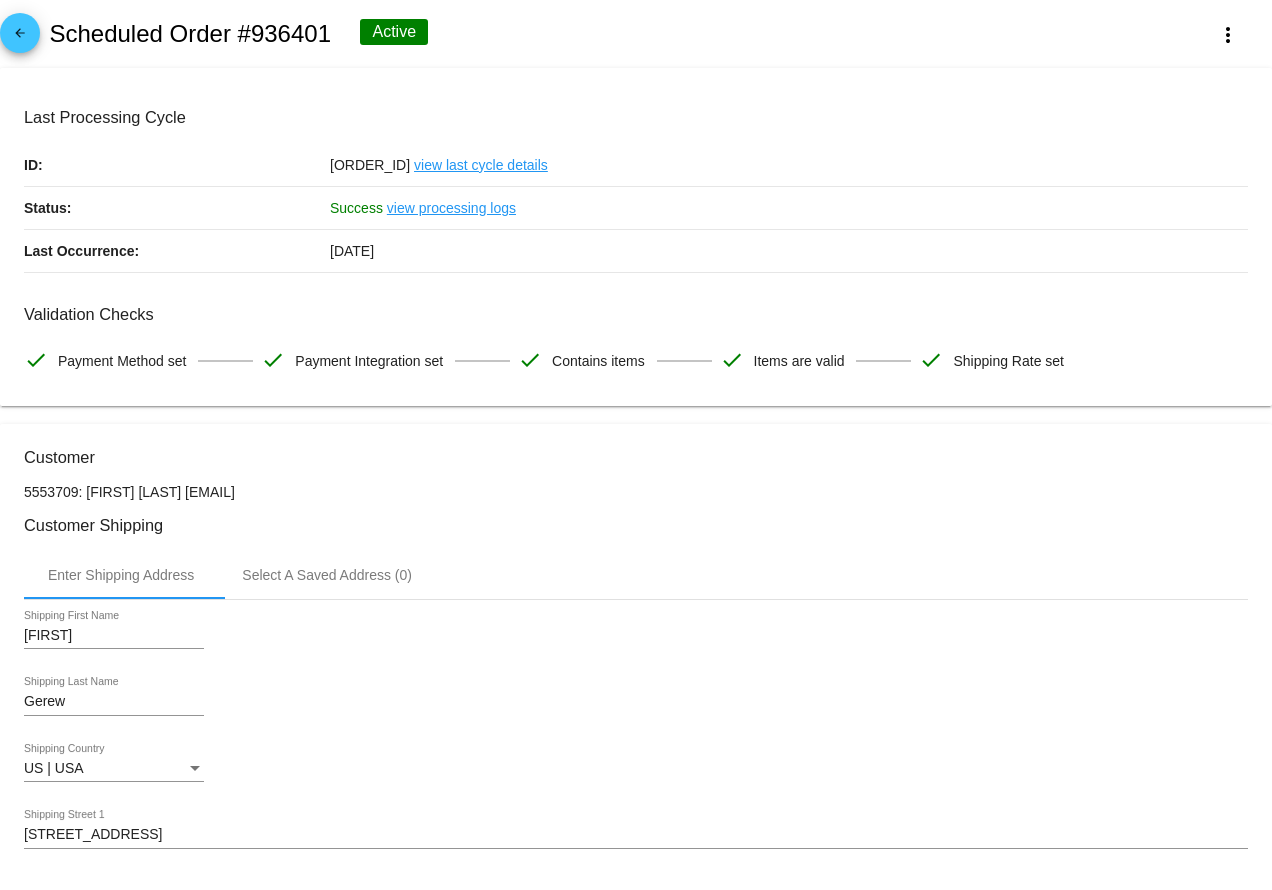 click on "arrow_back" at bounding box center [20, 38] 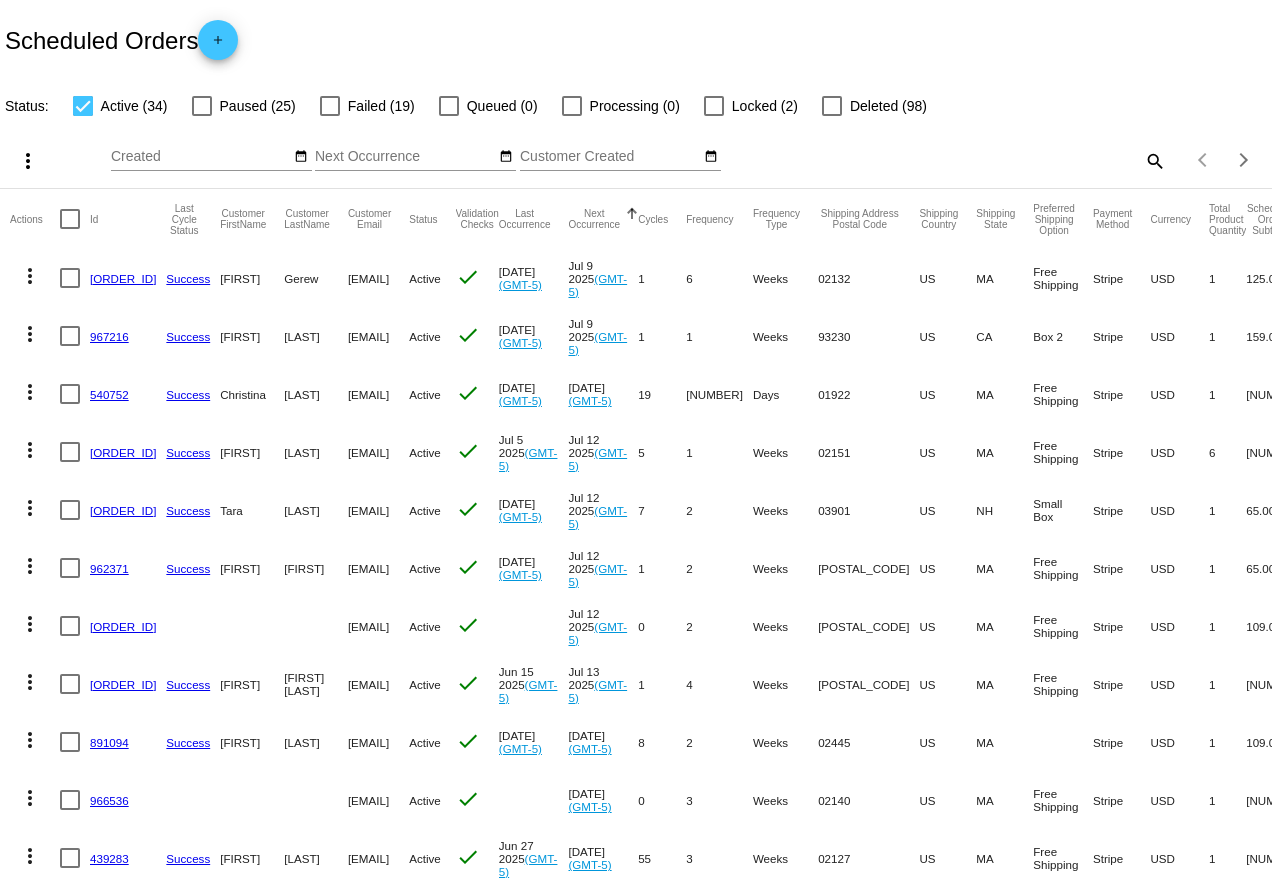 click on "967216" at bounding box center [109, 336] 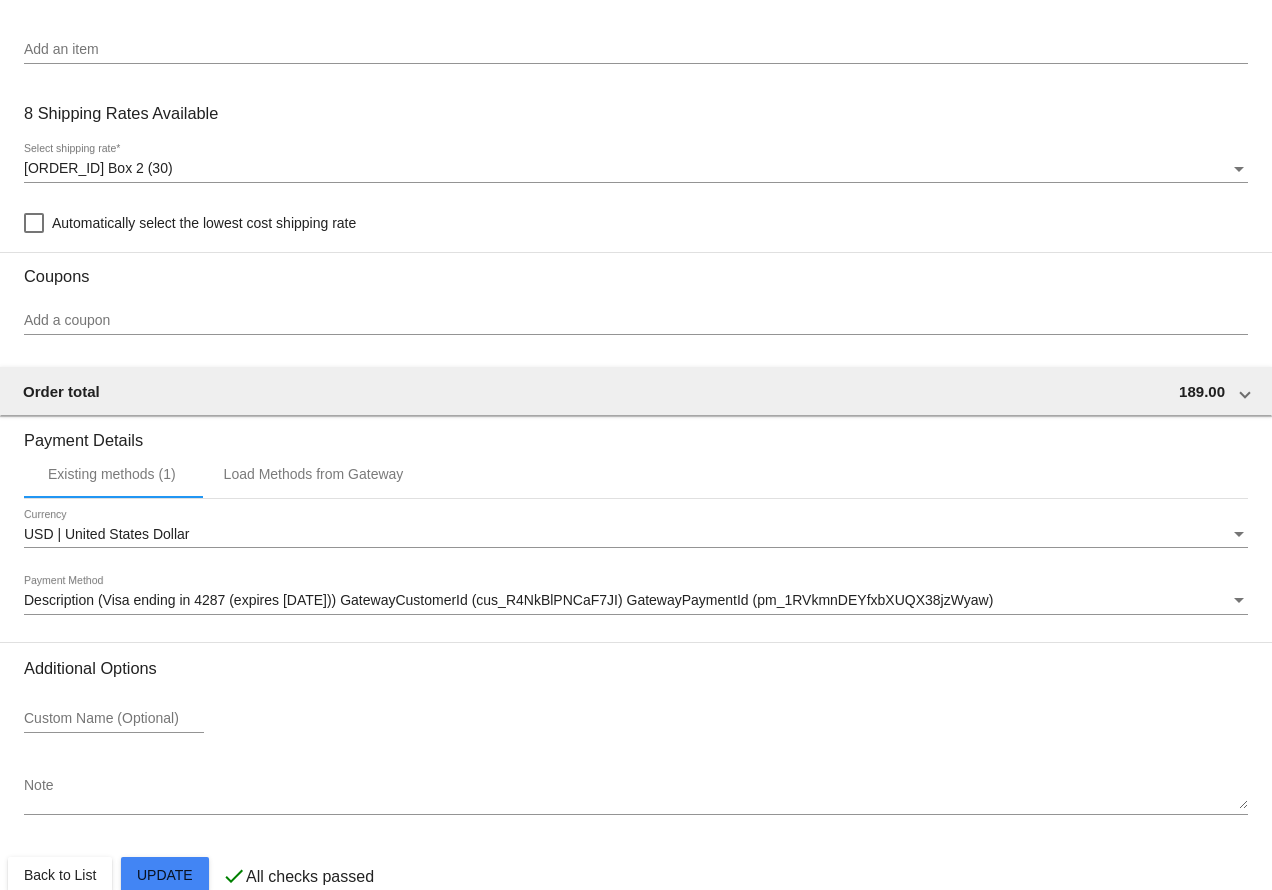 scroll, scrollTop: 1489, scrollLeft: 0, axis: vertical 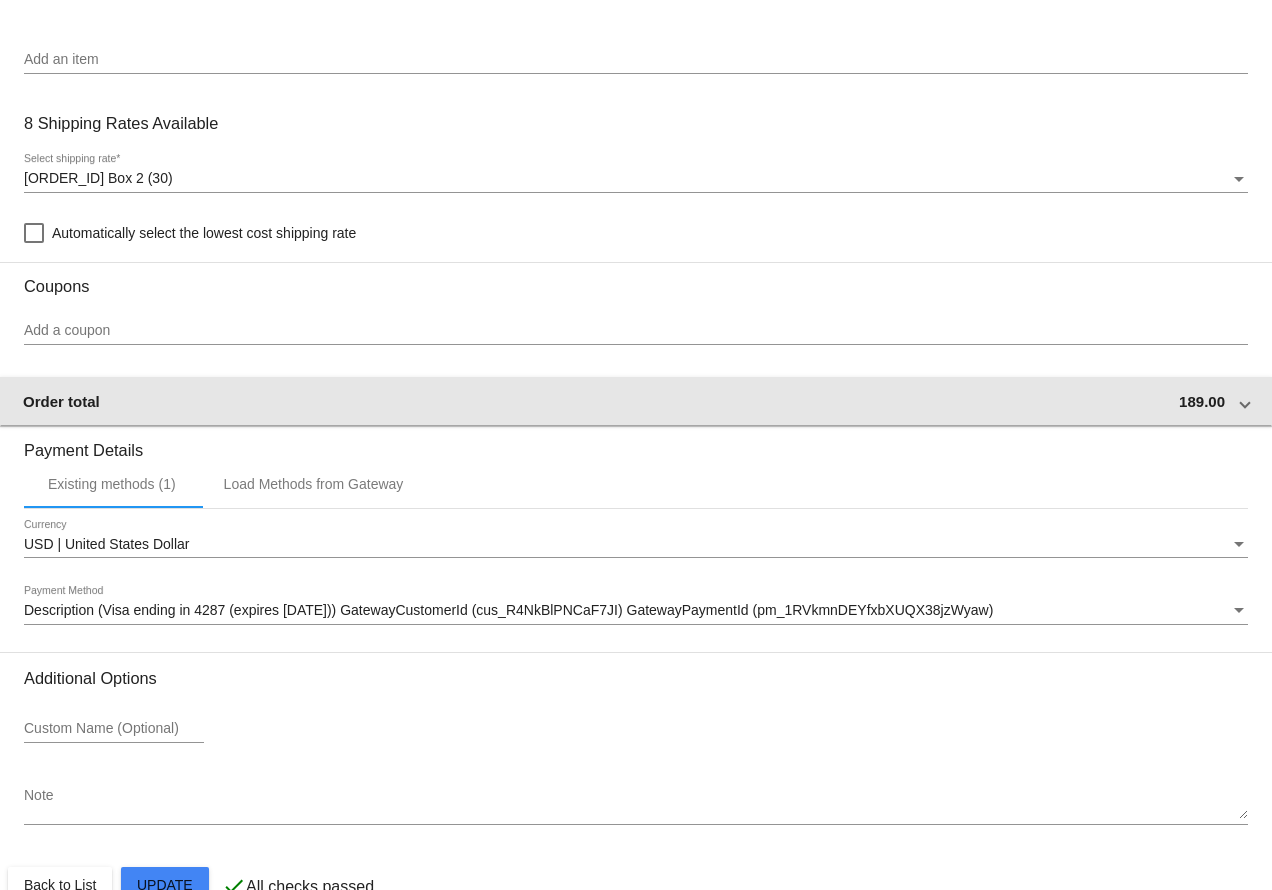 click on "Order total
189.00" at bounding box center (632, 401) 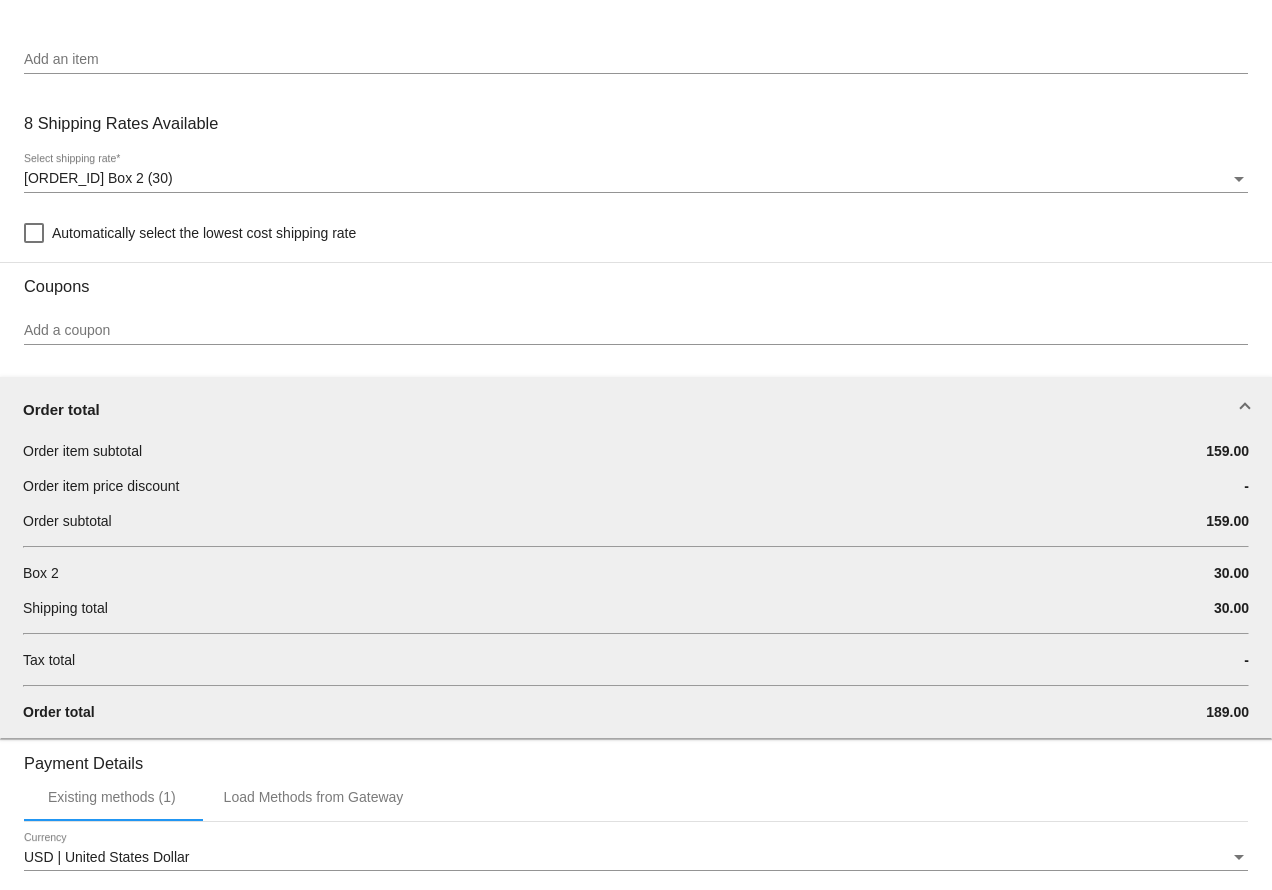 click on "Order total" at bounding box center [636, 409] 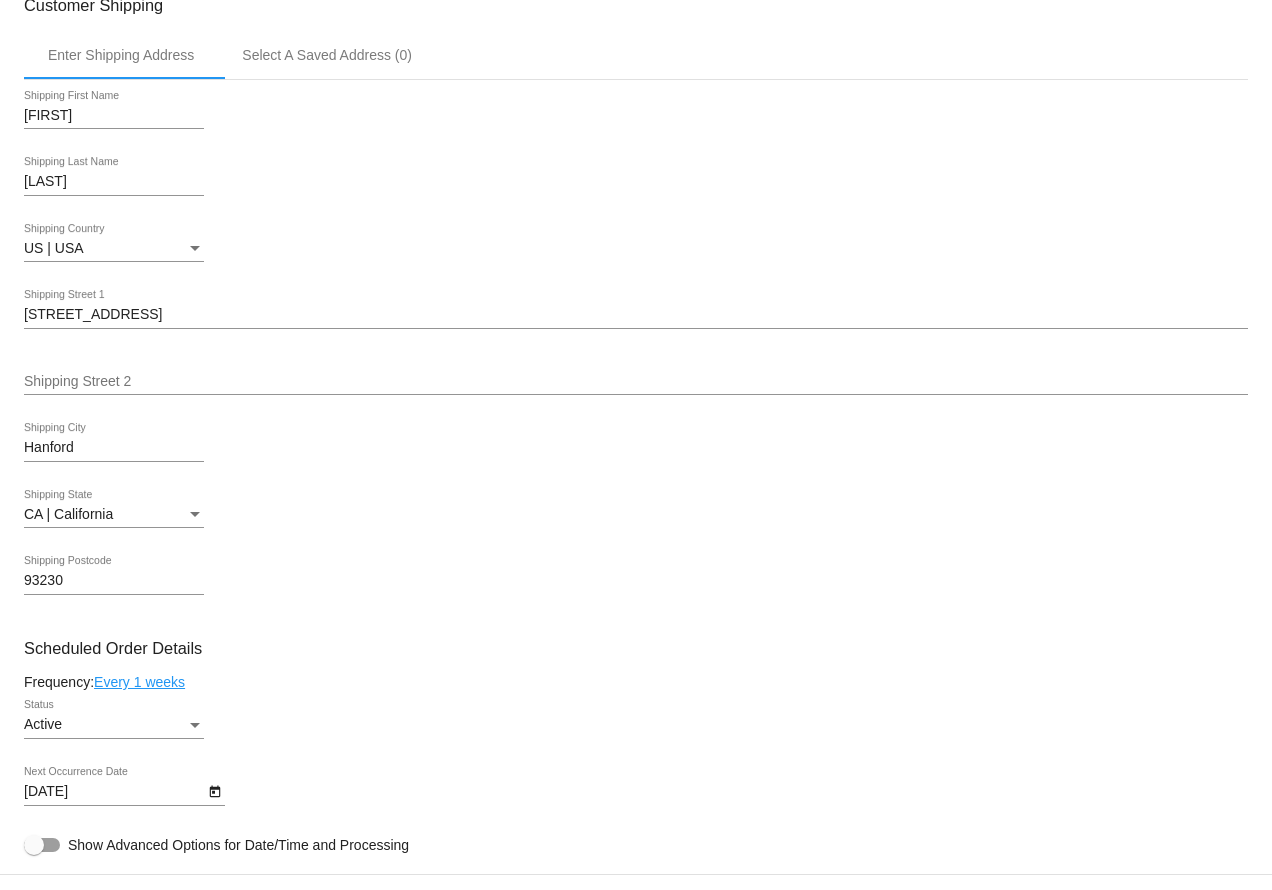 scroll, scrollTop: 0, scrollLeft: 0, axis: both 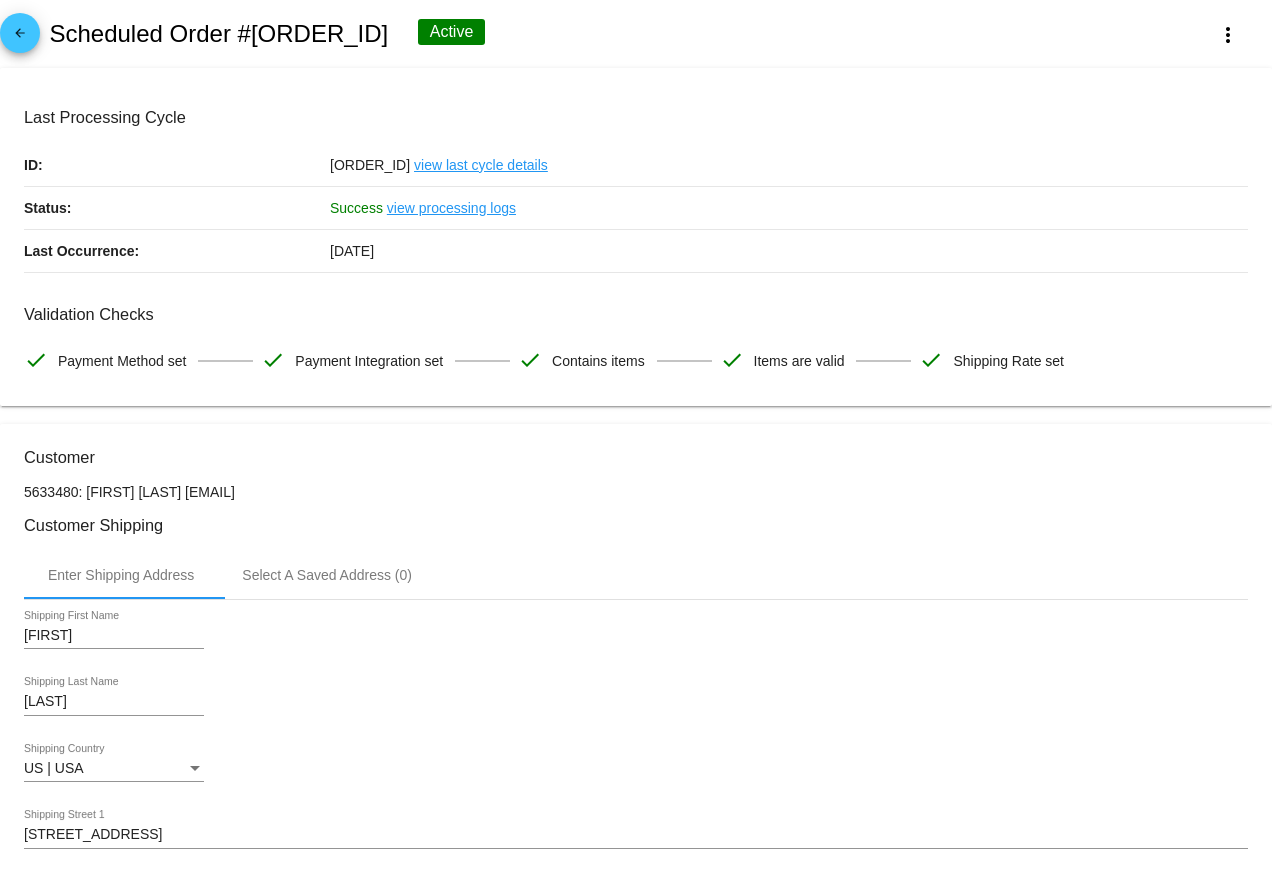 click on "arrow_back" at bounding box center (20, 38) 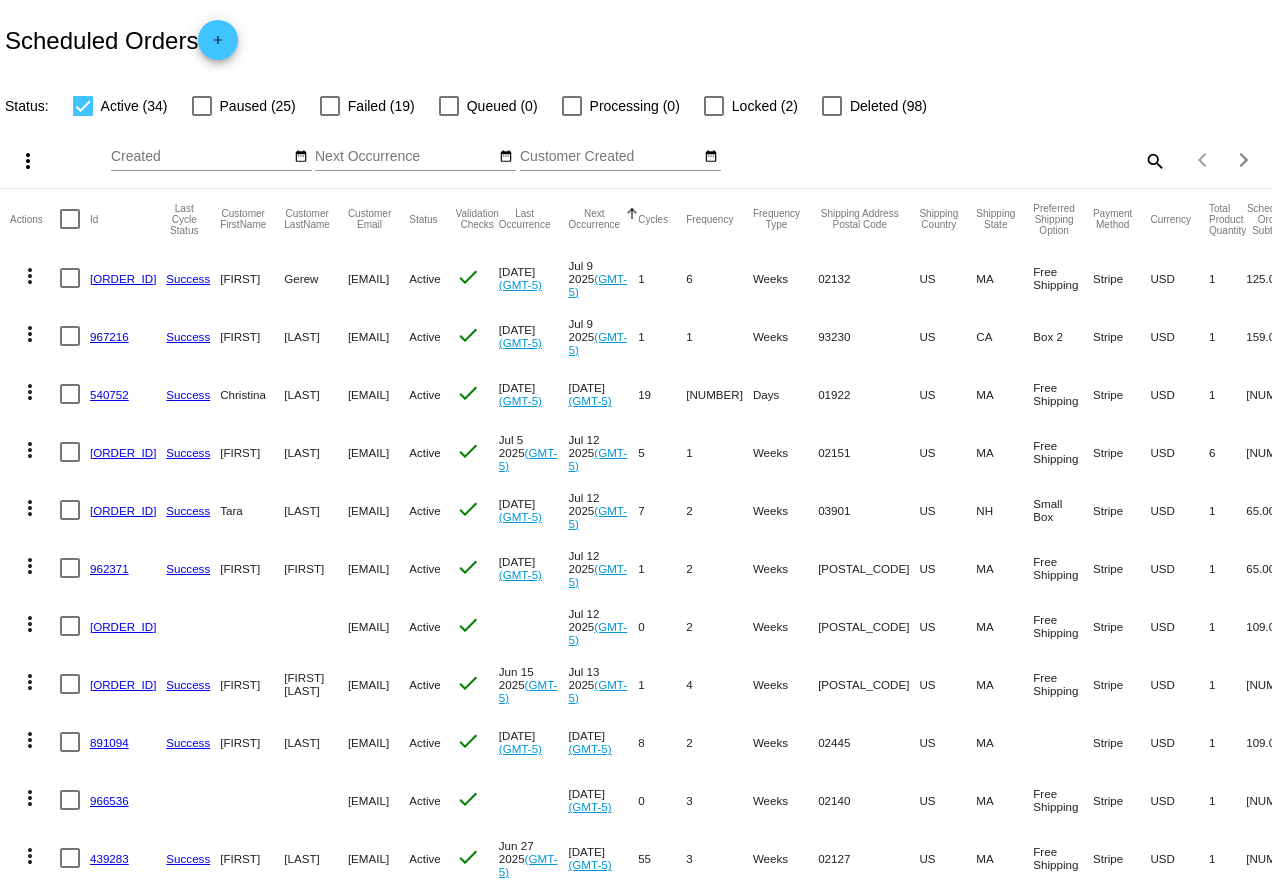 click on "Scheduled Orders
add" at bounding box center (636, 40) 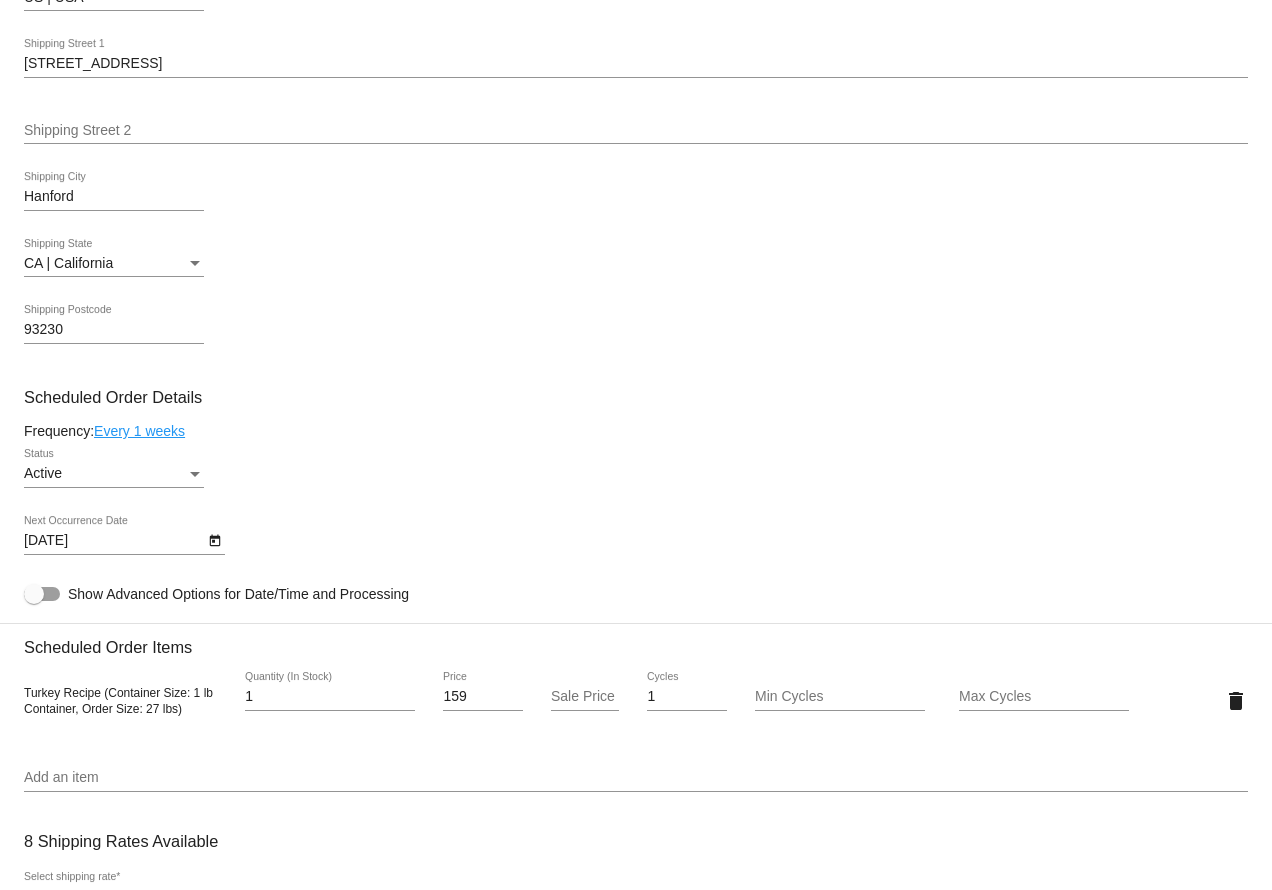 scroll, scrollTop: 857, scrollLeft: 0, axis: vertical 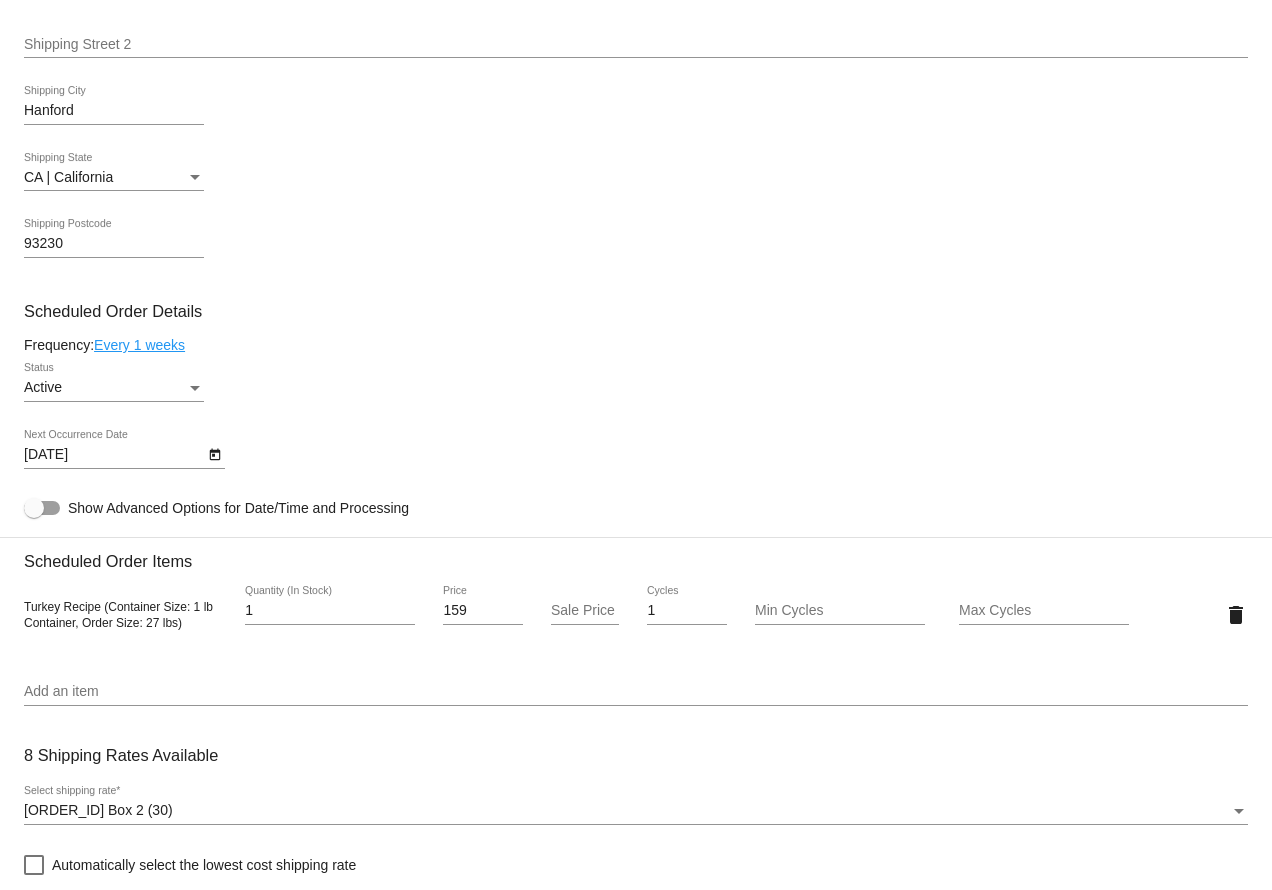 click on "Customer
5633480: [FIRST] [LAST]
[EMAIL]
Customer Shipping
Enter Shipping Address Select A Saved Address (0)
[FIRST]
Shipping First Name
[LAST]
Shipping Last Name
US | USA
Shipping Country
[STREET_ADDRESS]
Shipping Street 1
Shipping Street 2
[CITY]
Shipping City
CA | California
Shipping State
[POSTAL_CODE]
Shipping Postcode
Scheduled Order Details
Frequency:
Every 1 weeks
Active" at bounding box center [636, 533] 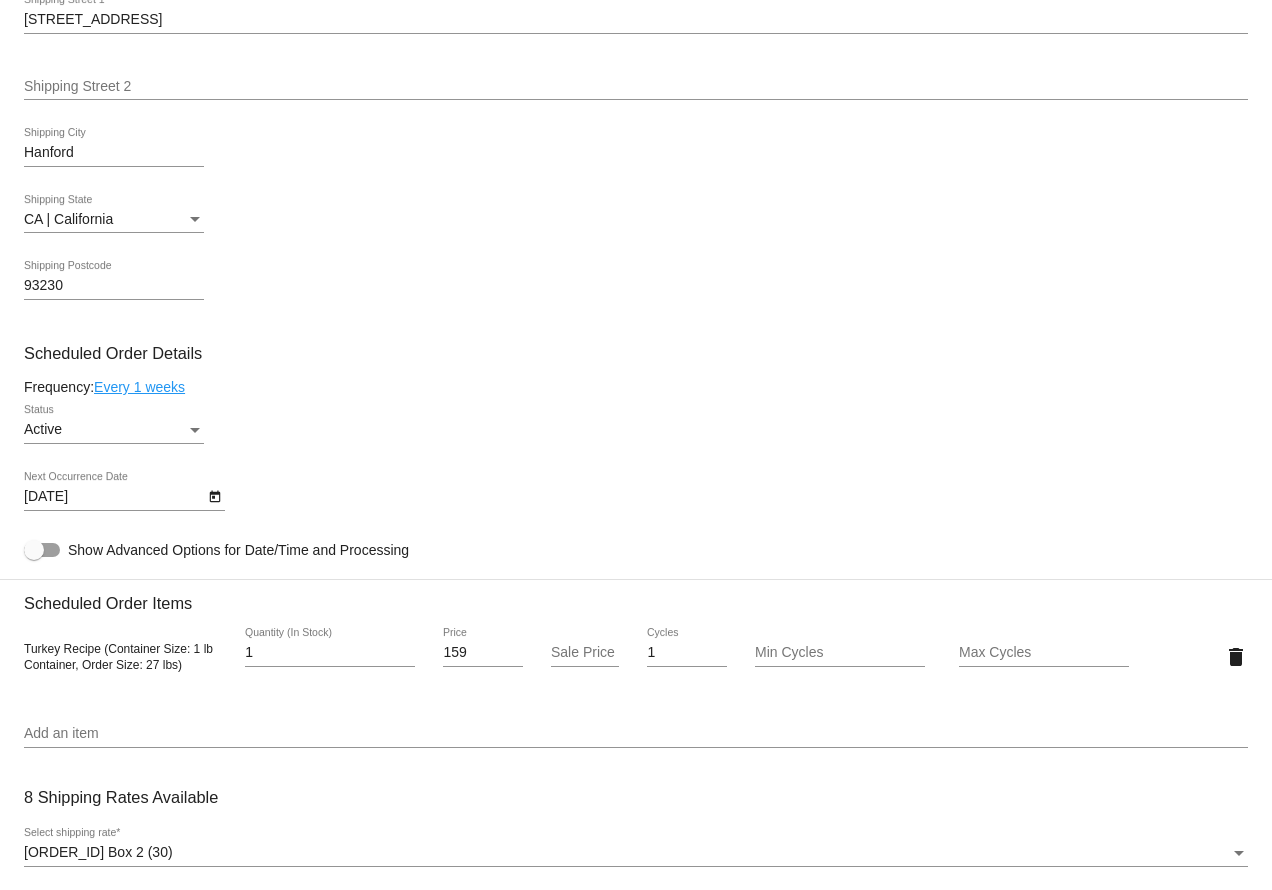 scroll, scrollTop: 802, scrollLeft: 0, axis: vertical 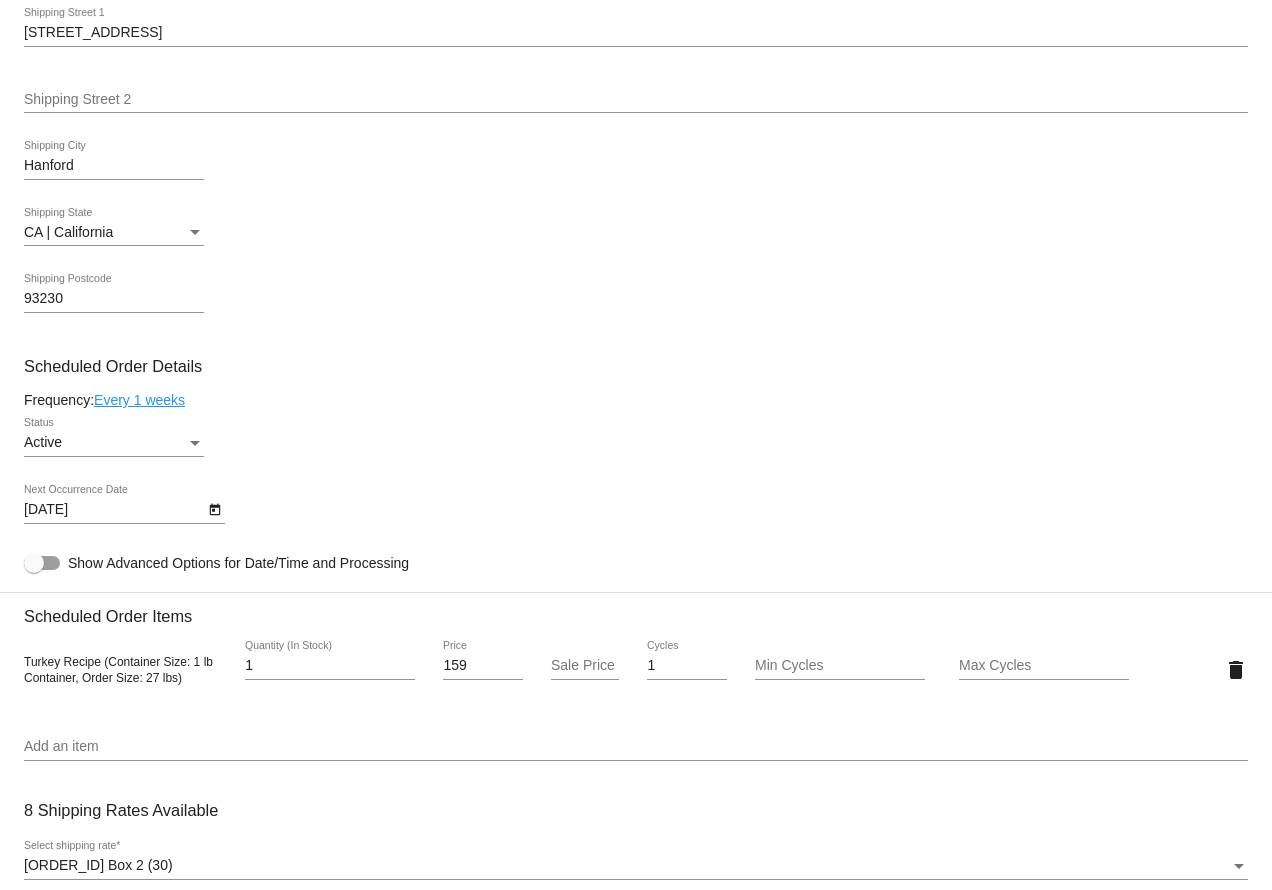 click on "Scheduled Order Details" at bounding box center [636, 366] 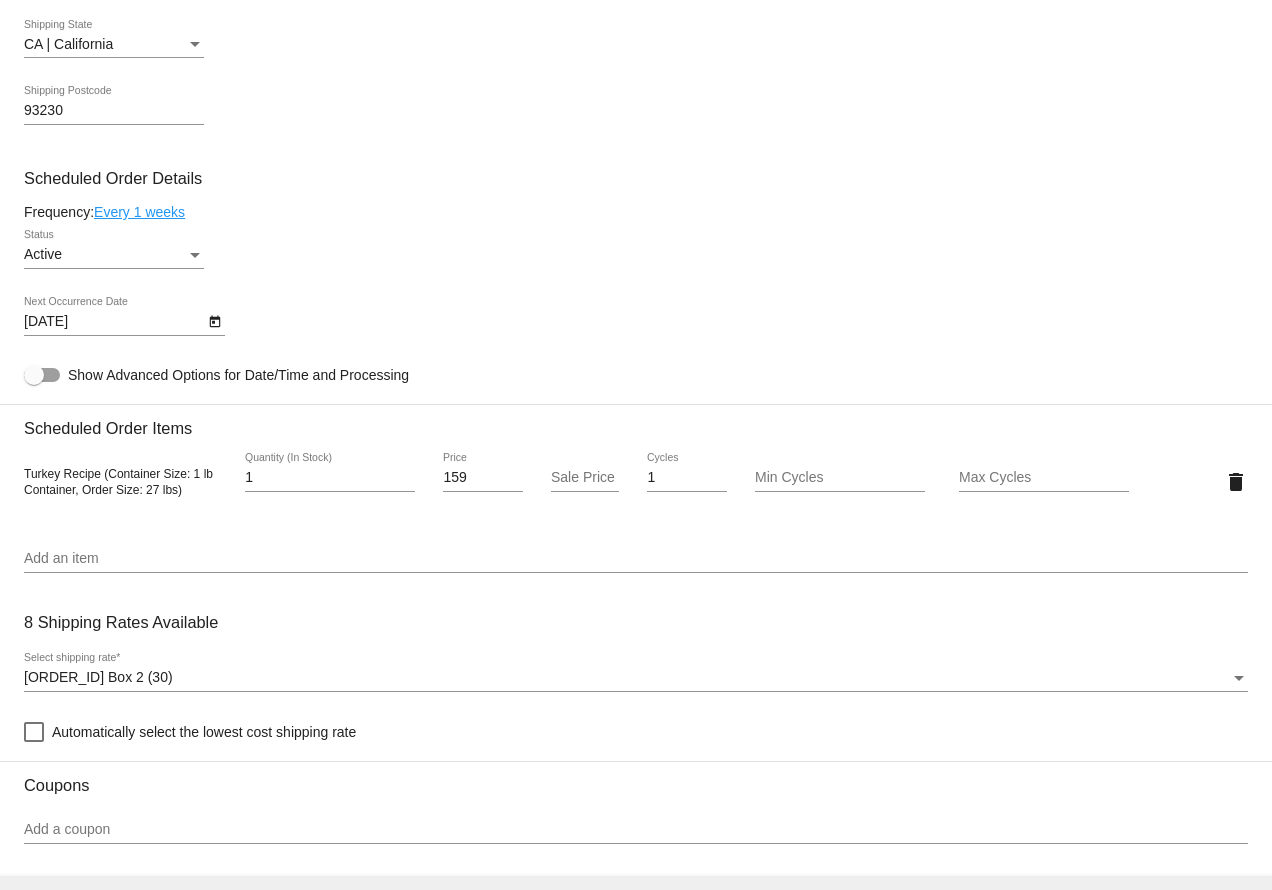 scroll, scrollTop: 972, scrollLeft: 0, axis: vertical 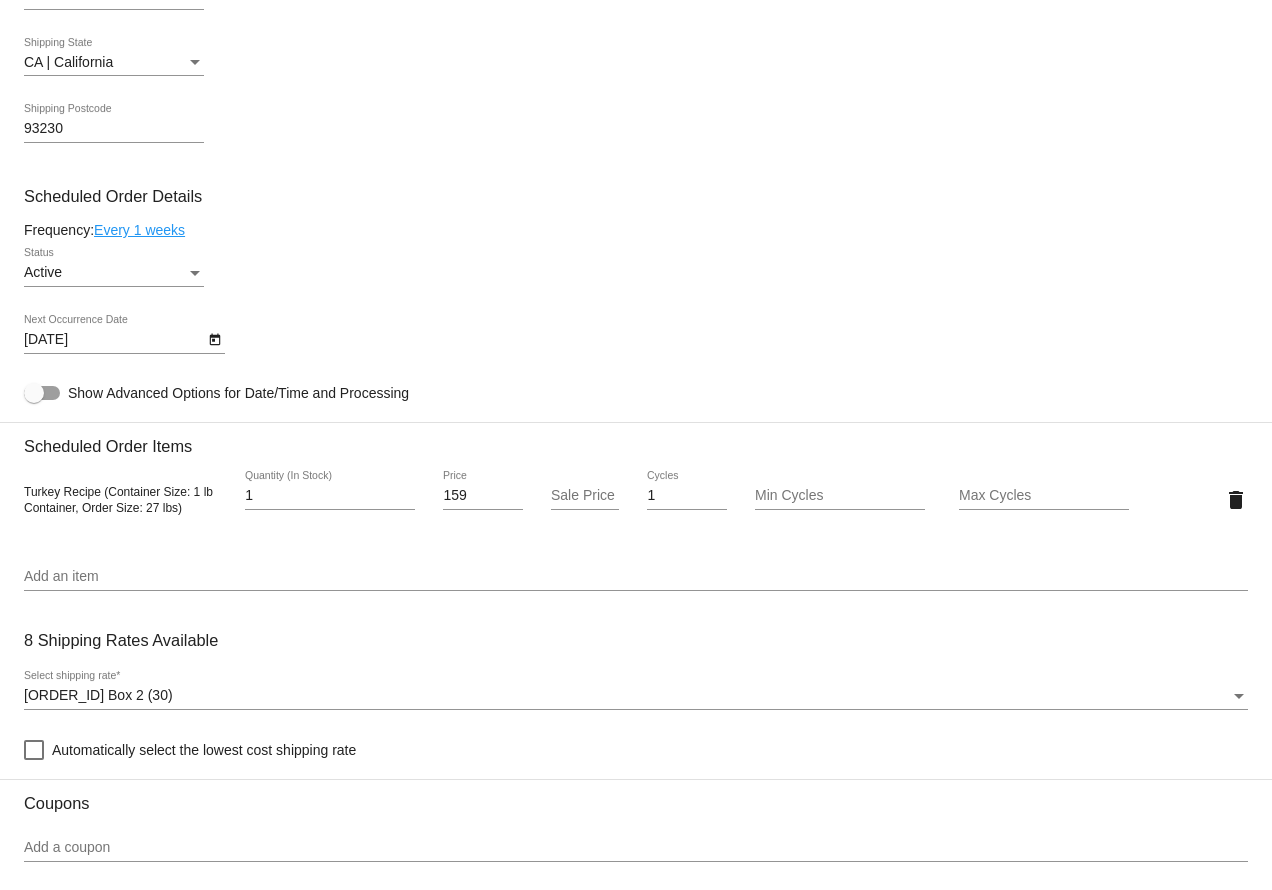 click on "Customer
5633480: [FIRST] [LAST]
[EMAIL]
Customer Shipping
Enter Shipping Address Select A Saved Address (0)
[FIRST]
Shipping First Name
[LAST]
Shipping Last Name
US | USA
Shipping Country
[STREET_ADDRESS]
Shipping Street 1
Shipping Street 2
[CITY]
Shipping City
CA | California
Shipping State
[POSTAL_CODE]
Shipping Postcode
Scheduled Order Details
Frequency:
Every 1 weeks
Active" at bounding box center (636, 418) 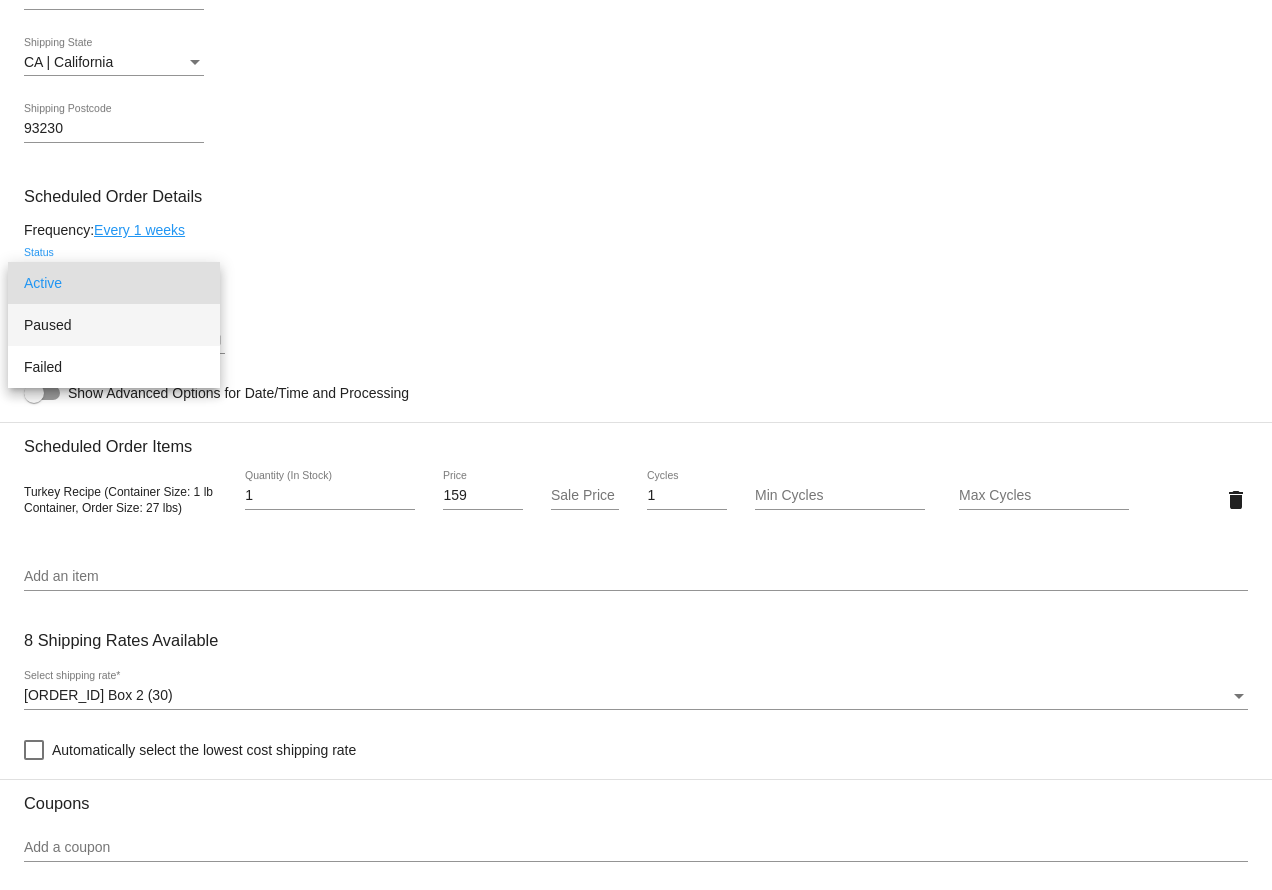 click on "Paused" at bounding box center (114, 325) 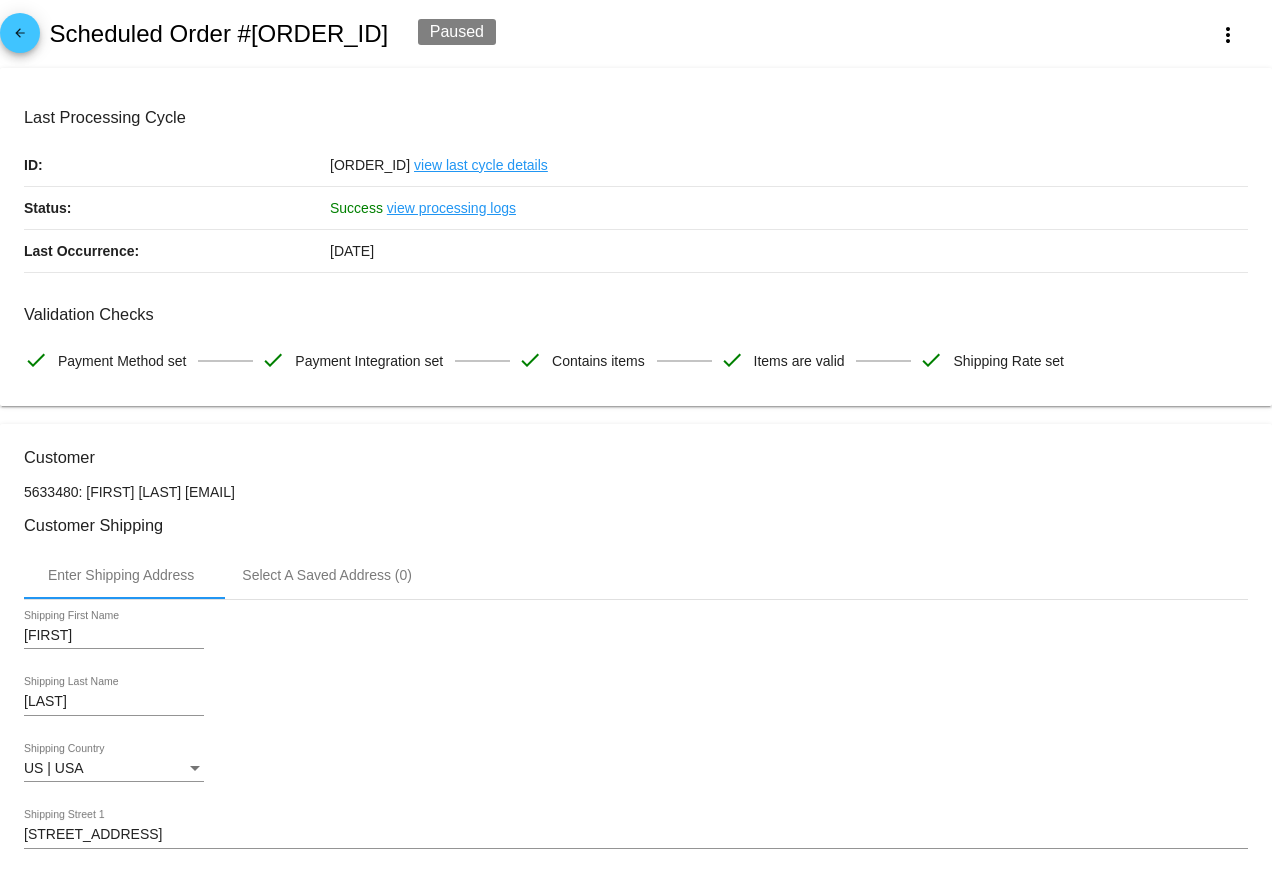 scroll, scrollTop: 1549, scrollLeft: 0, axis: vertical 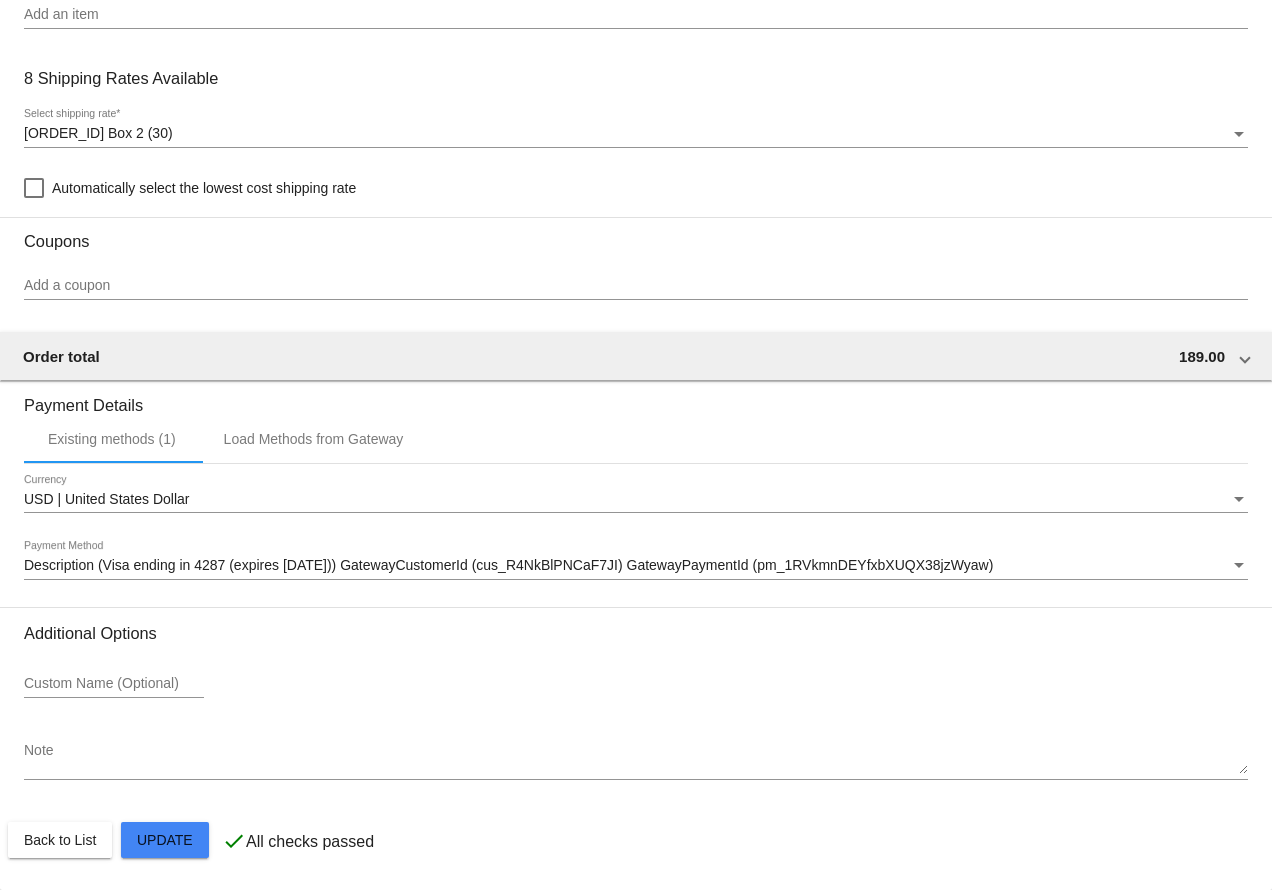 click on "Customer
5633480: [FIRST] [LAST]
[EMAIL]
Customer Shipping
Enter Shipping Address Select A Saved Address (0)
[FIRST]
Shipping First Name
[LAST]
Shipping Last Name
US | USA
Shipping Country
[STREET_ADDRESS]
Shipping Street 1
Shipping Street 2
[CITY]
Shipping City
CA | California
Shipping State
[POSTAL_CODE]
Shipping Postcode
Scheduled Order Details
Frequency:
Every 1 weeks
Active" at bounding box center [636, -110] 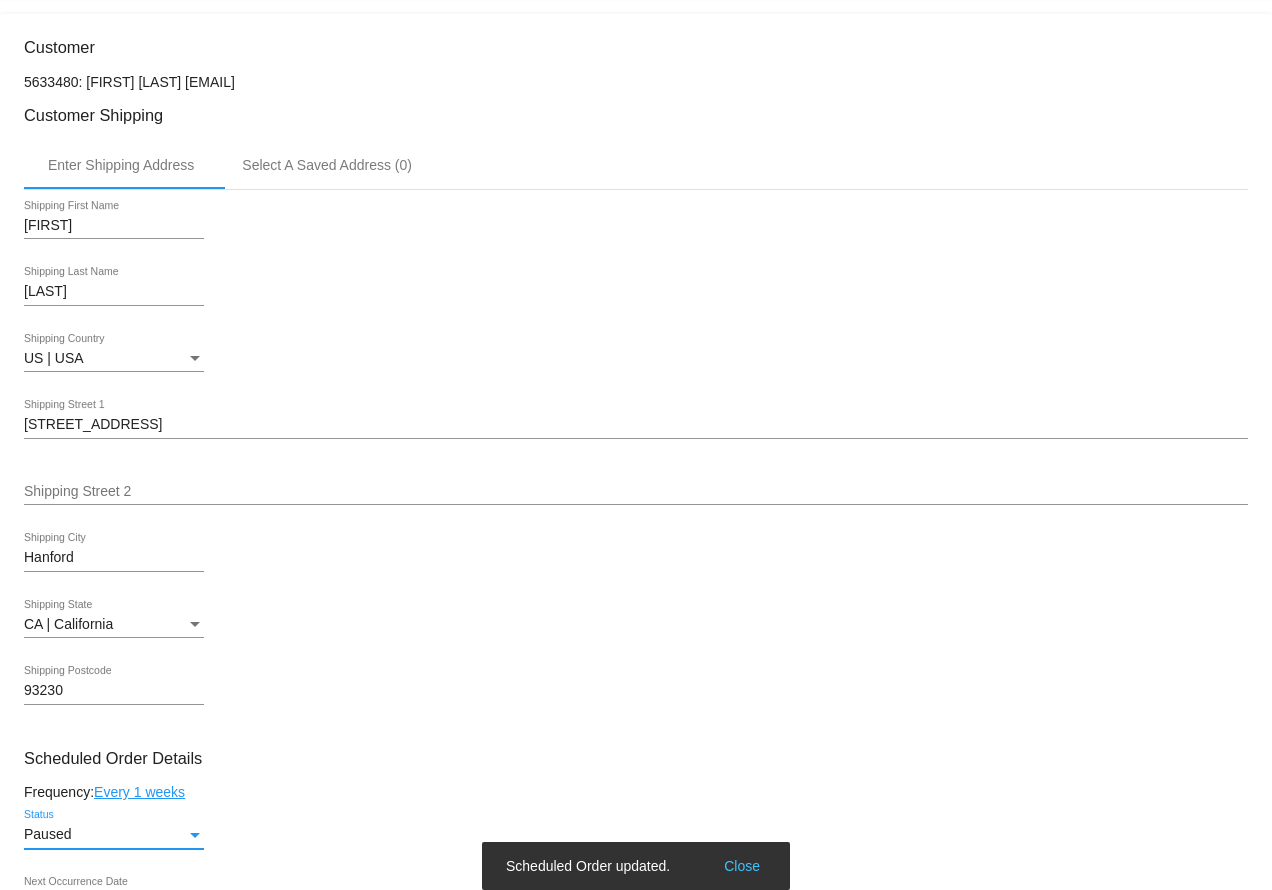 scroll, scrollTop: 0, scrollLeft: 0, axis: both 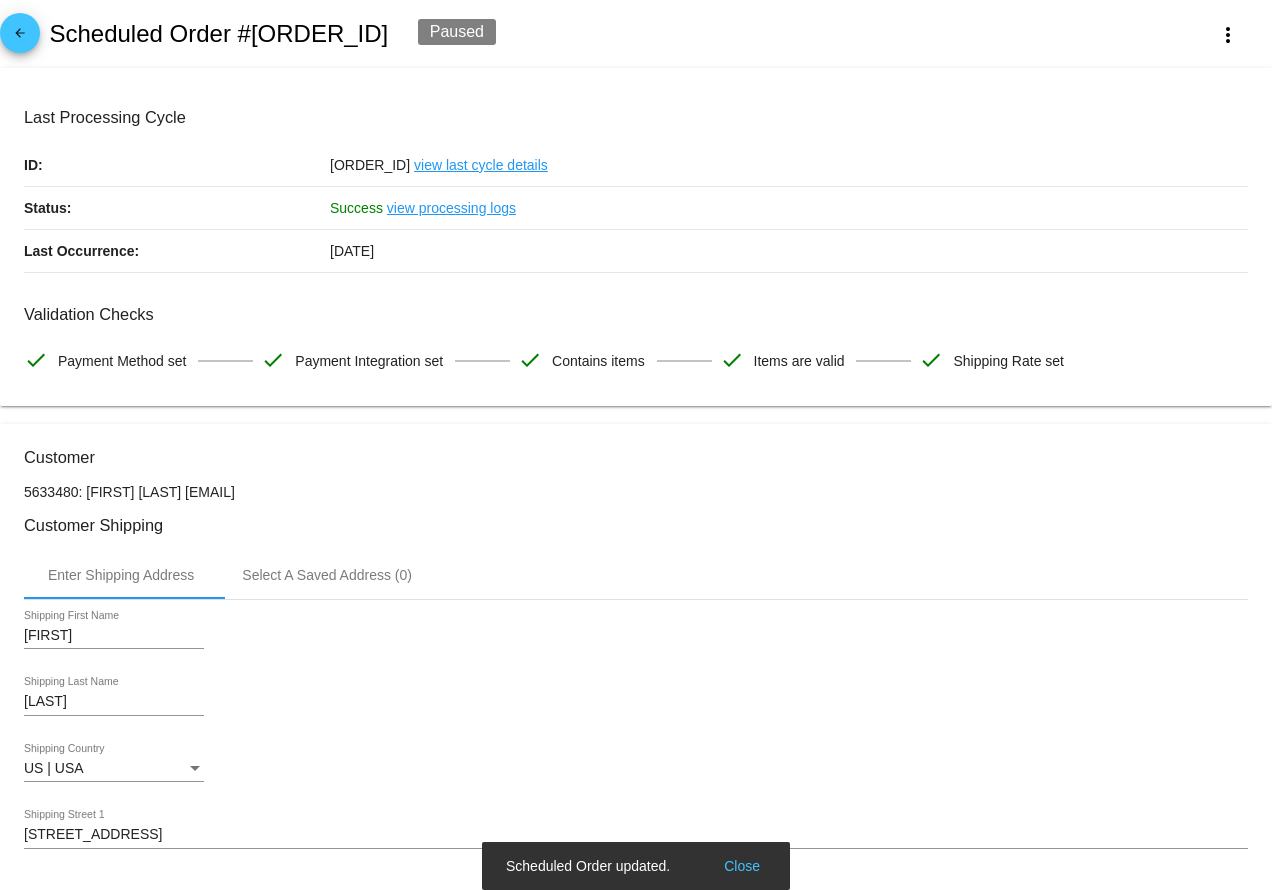 click on "arrow_back" at bounding box center (20, 38) 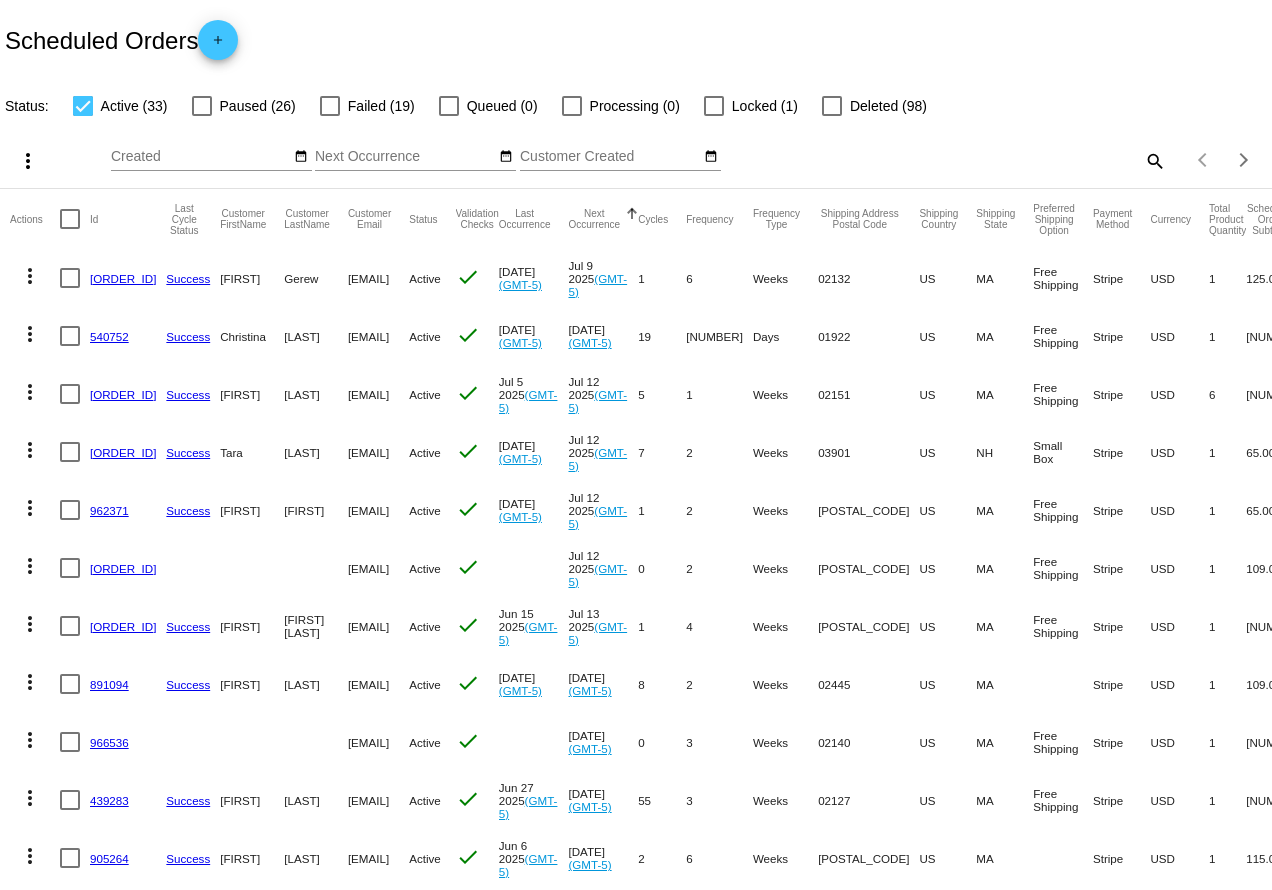 drag, startPoint x: 213, startPoint y: 333, endPoint x: 499, endPoint y: 342, distance: 286.14157 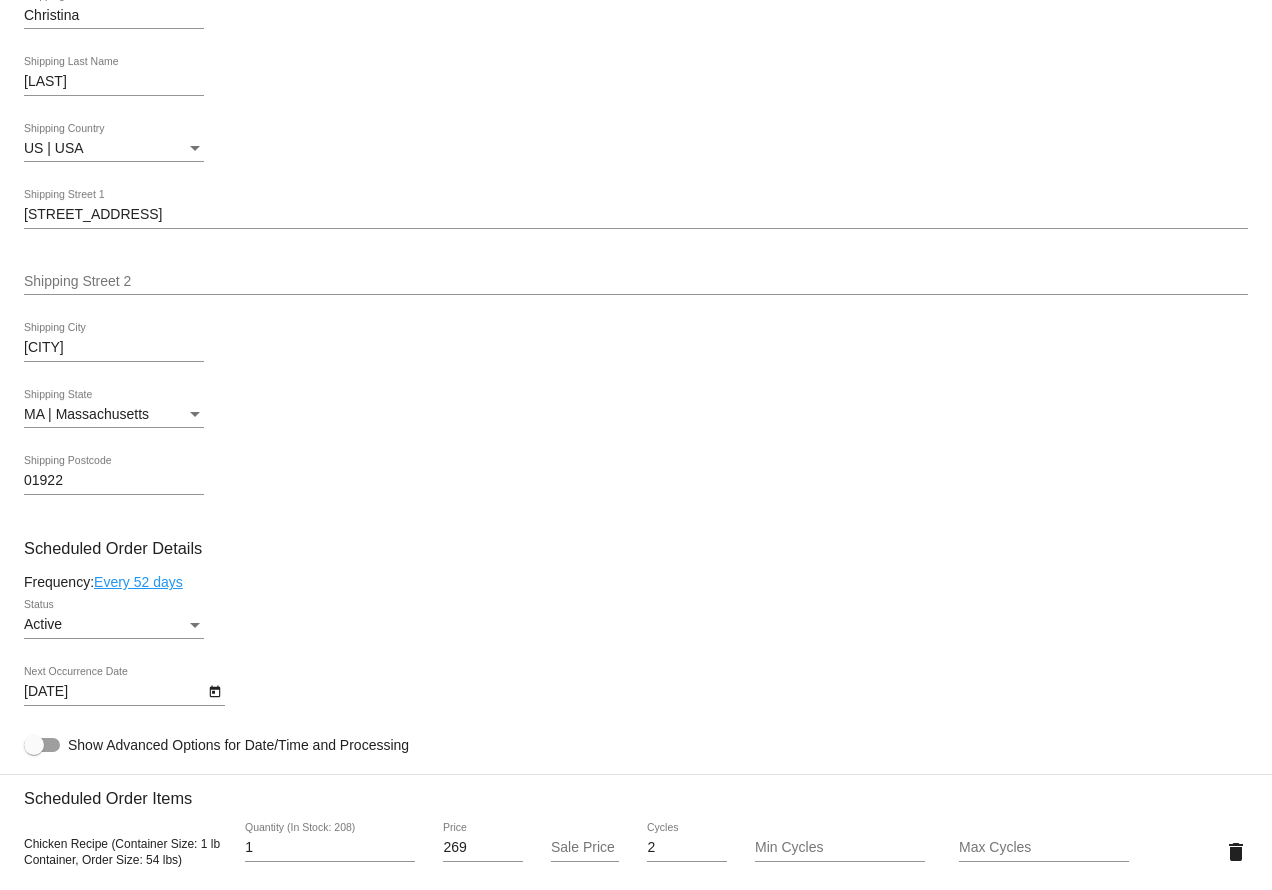 scroll, scrollTop: 0, scrollLeft: 0, axis: both 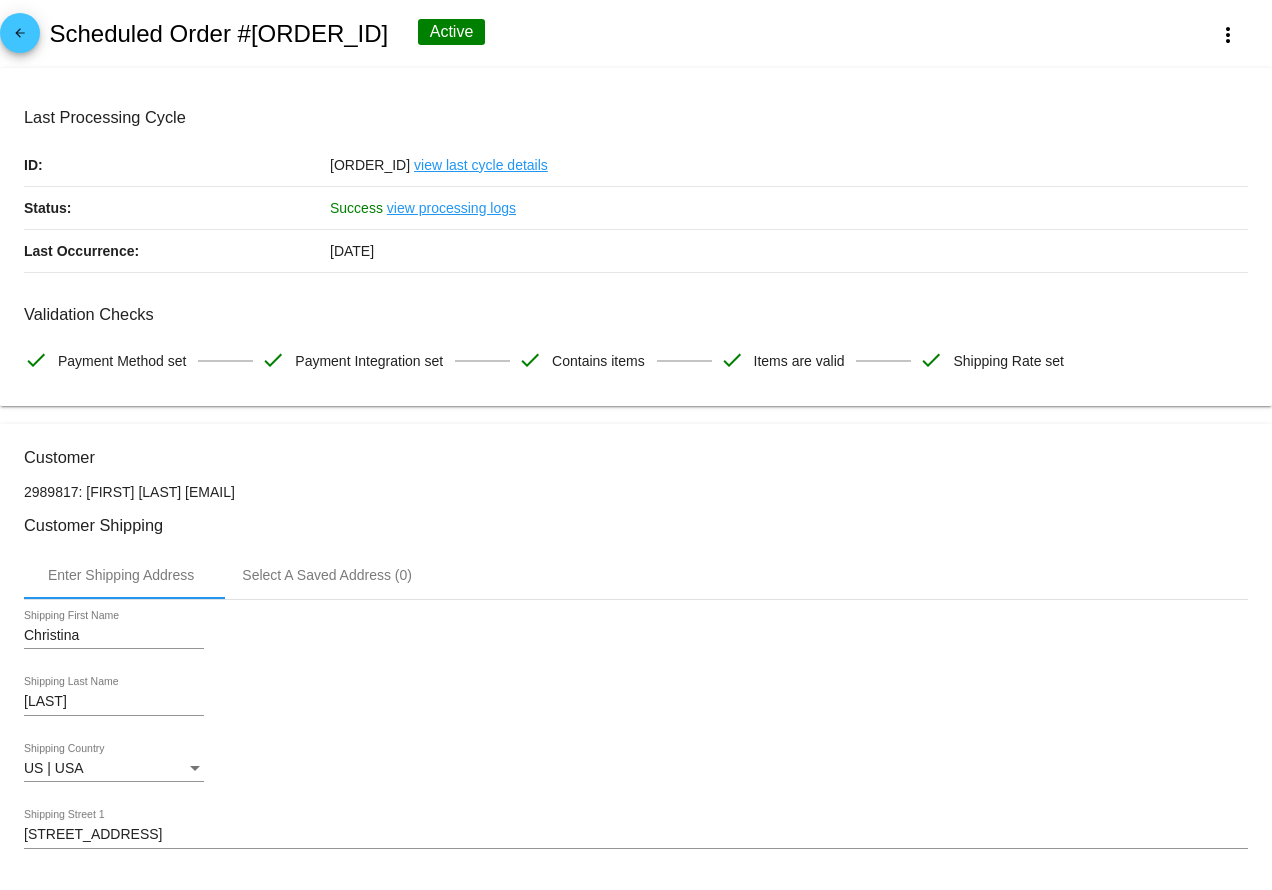 click on "arrow_back" at bounding box center (20, 38) 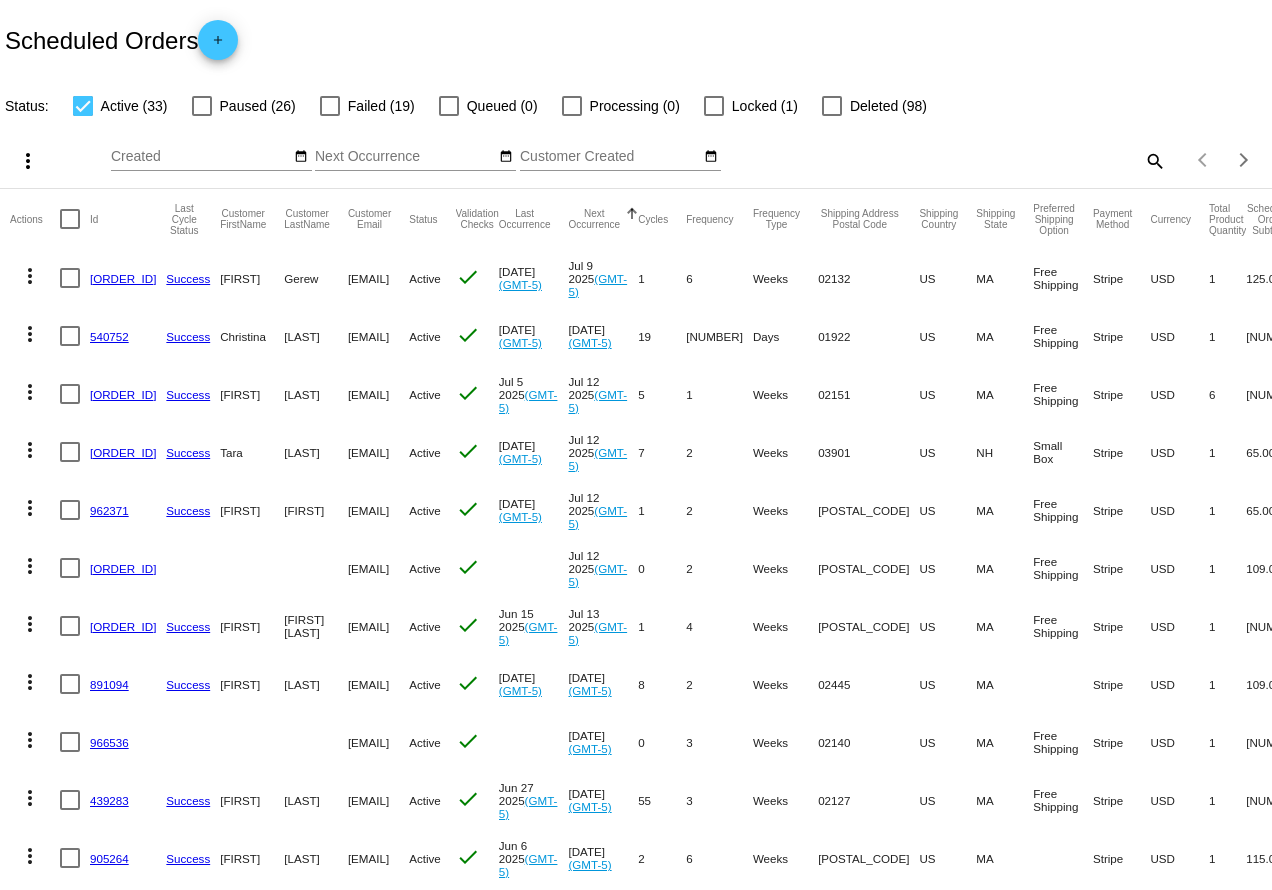click on "[FIRST]" at bounding box center [252, 278] 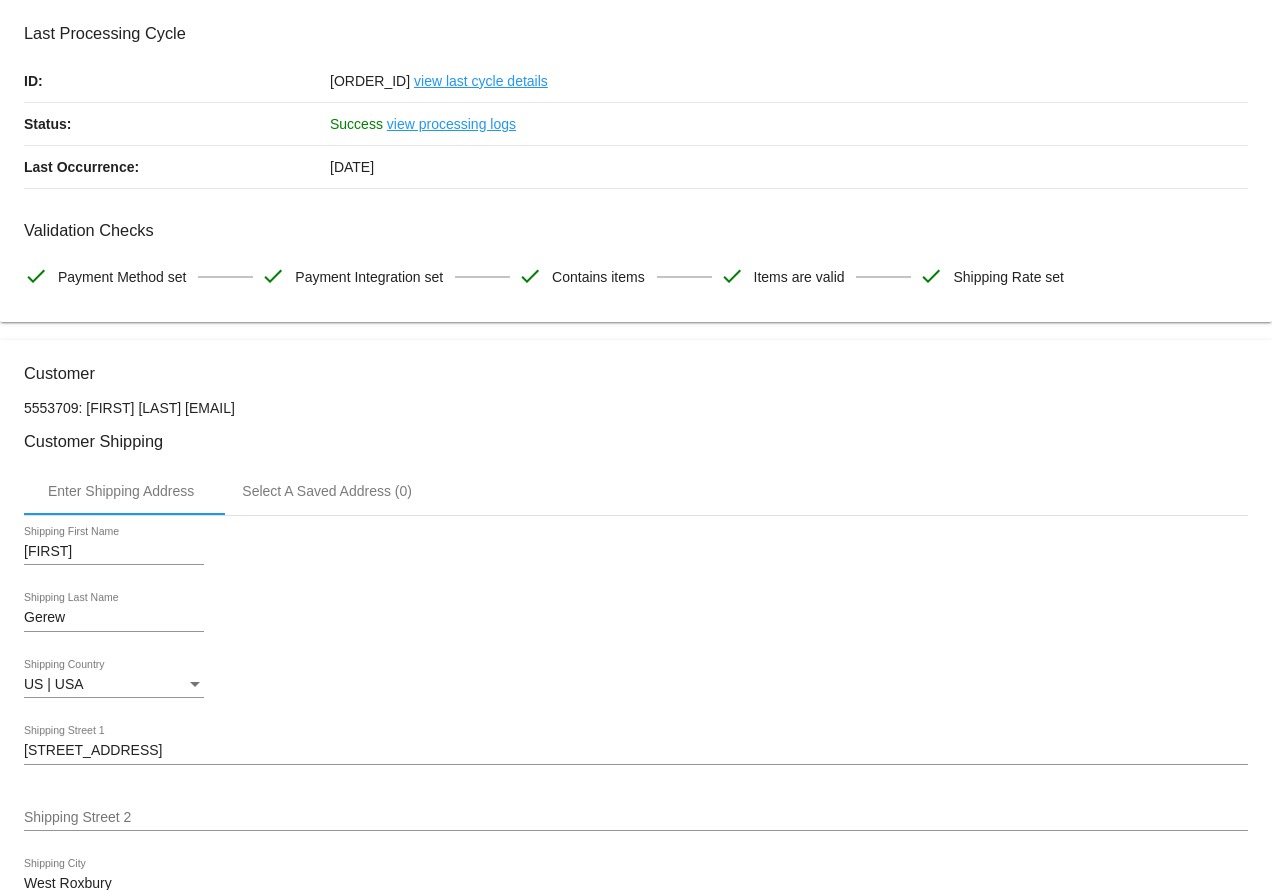 scroll, scrollTop: 0, scrollLeft: 0, axis: both 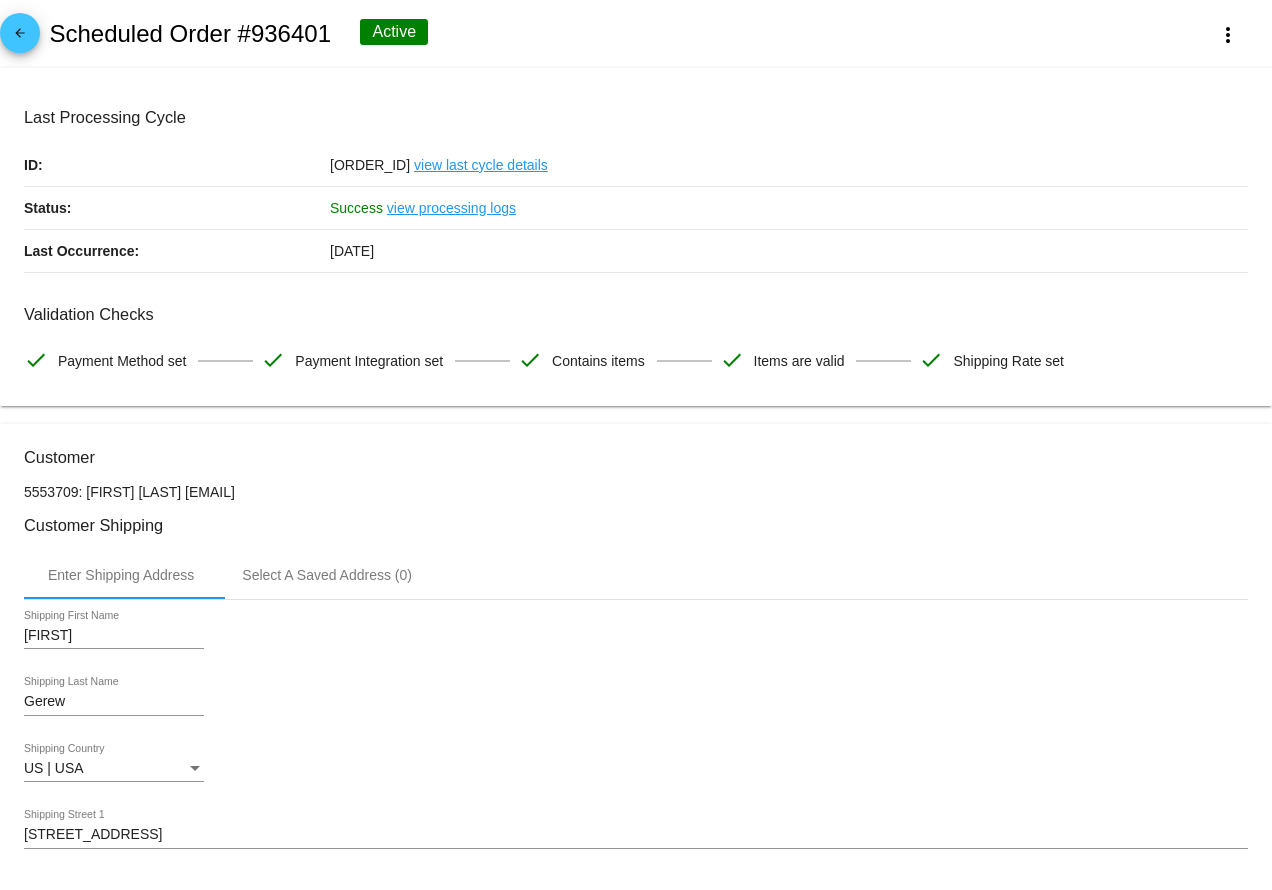 click on "arrow_back" at bounding box center (20, 38) 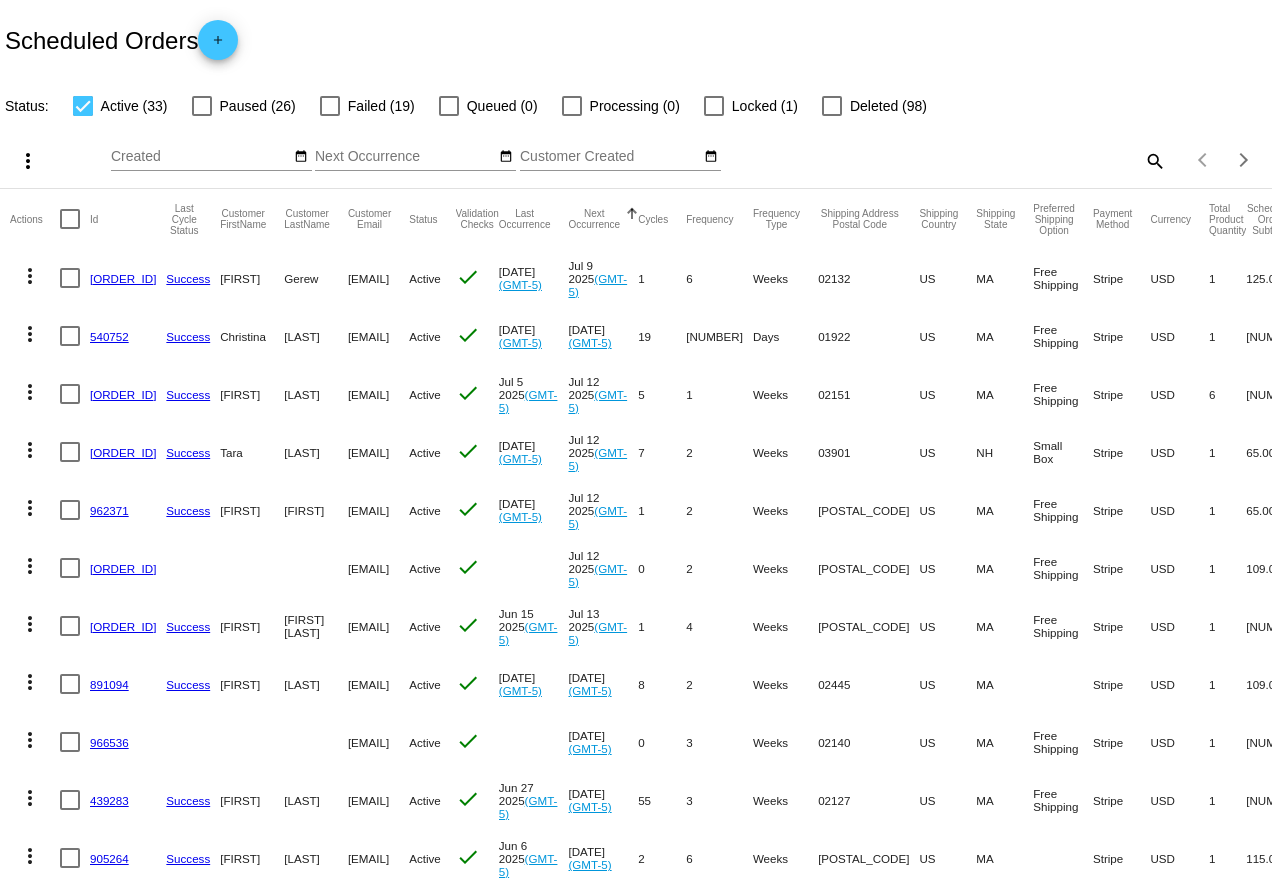 click on "Scheduled Orders
add" at bounding box center (636, 40) 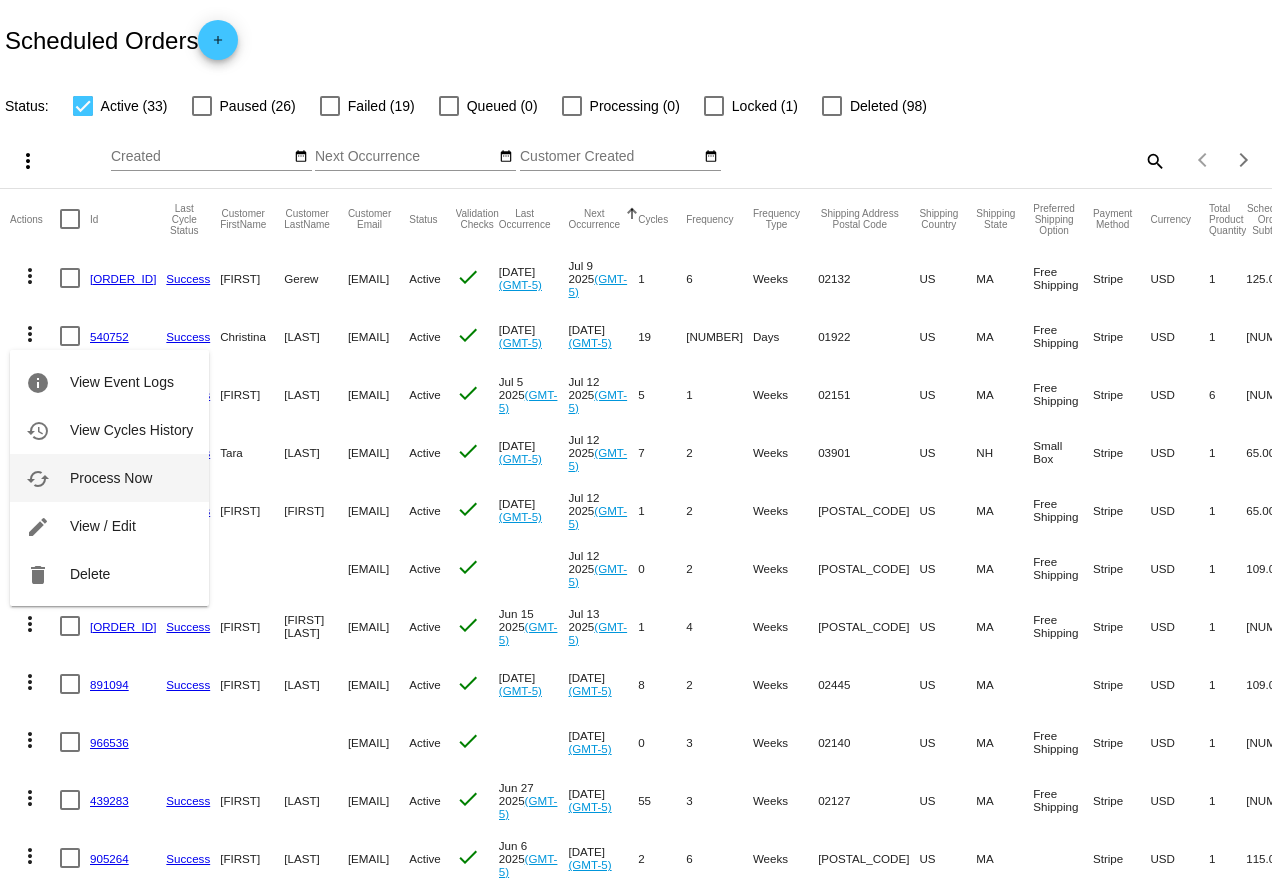 click on "Process Now" at bounding box center [111, 478] 